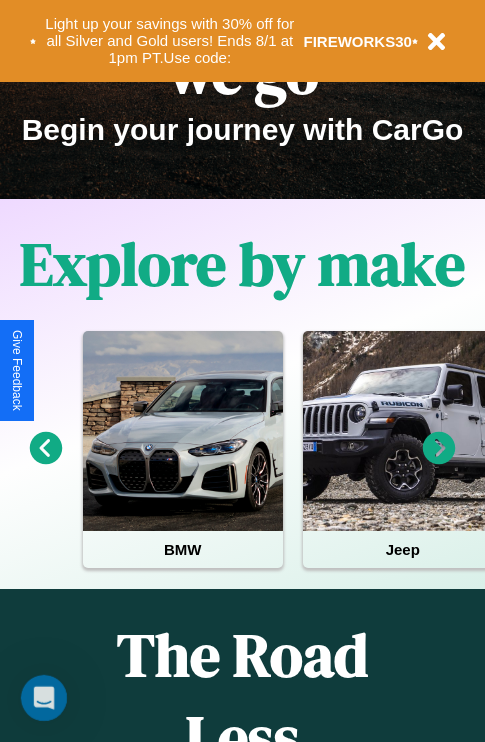 scroll, scrollTop: 0, scrollLeft: 0, axis: both 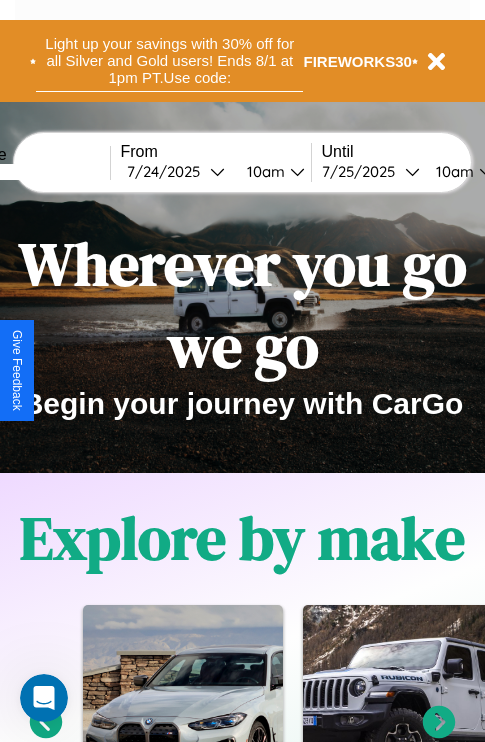 click on "Light up your savings with 30% off for all Silver and Gold users! Ends 8/1 at 1pm PT.  Use code:" at bounding box center [169, 61] 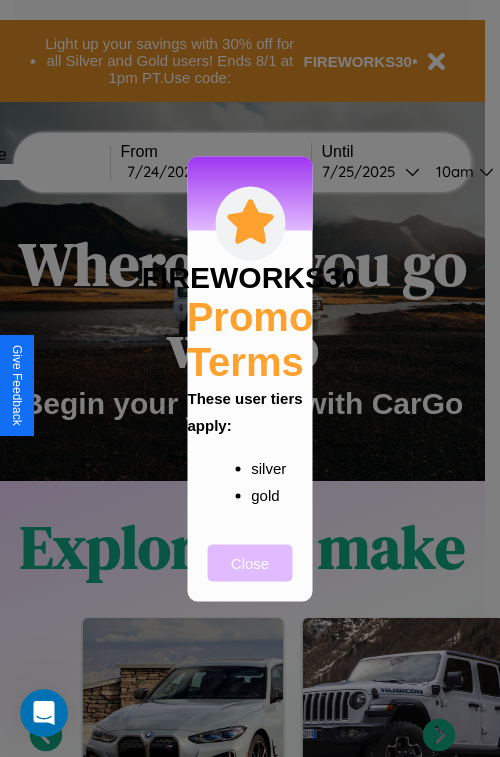 click on "Close" at bounding box center (250, 562) 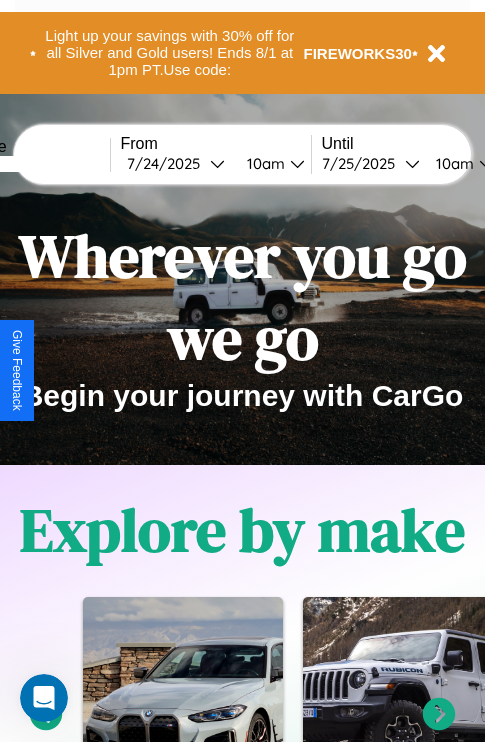 scroll, scrollTop: 997, scrollLeft: 32, axis: both 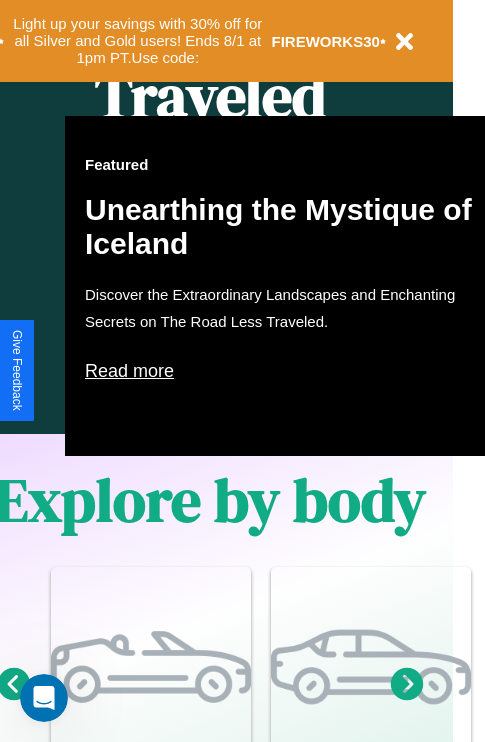 click on "Read more" at bounding box center (285, 371) 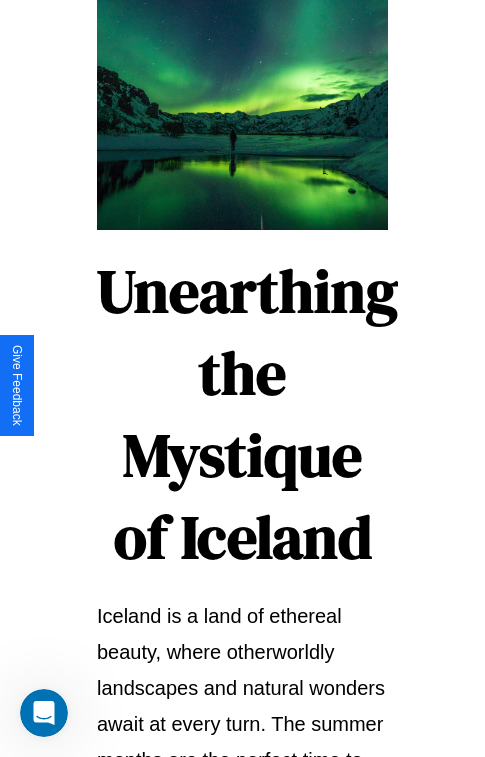 scroll, scrollTop: 3458, scrollLeft: 0, axis: vertical 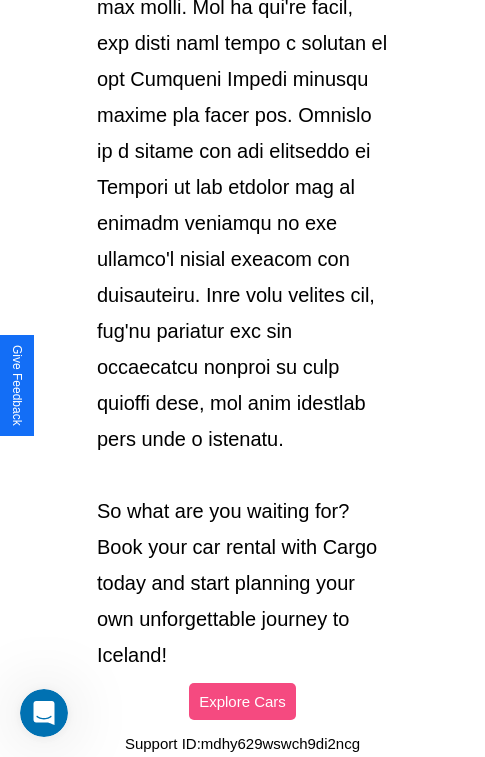 click on "Explore Cars" at bounding box center [242, 701] 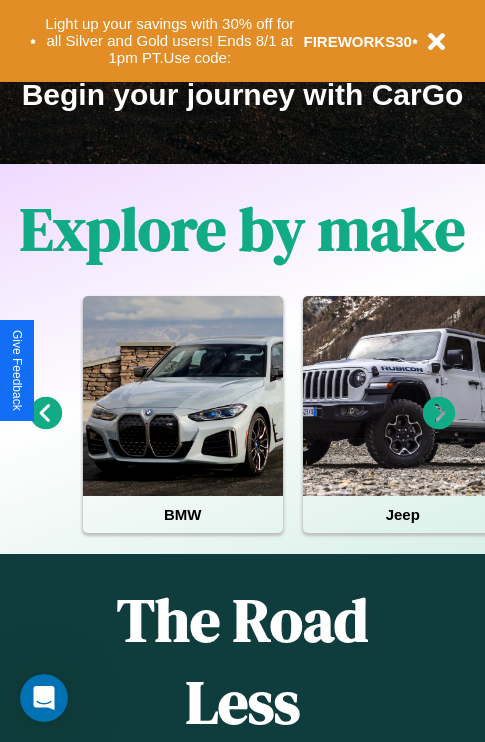 scroll, scrollTop: 308, scrollLeft: 0, axis: vertical 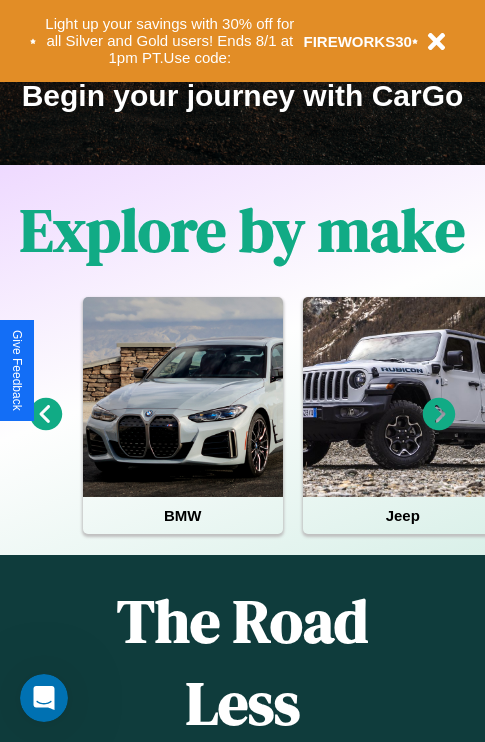 click 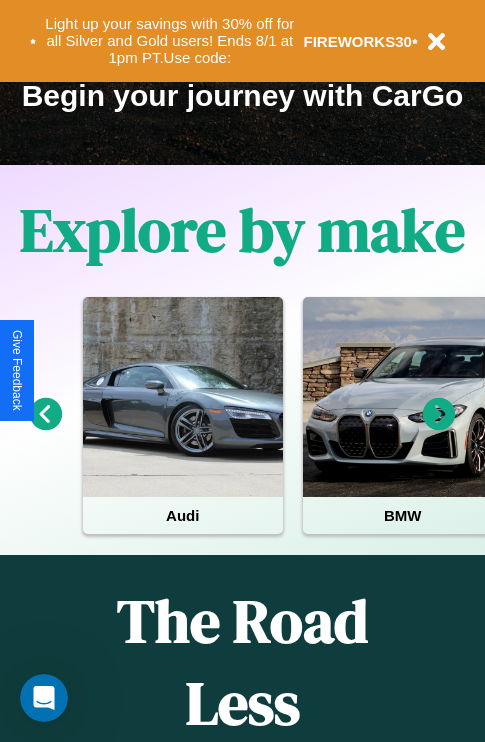 click 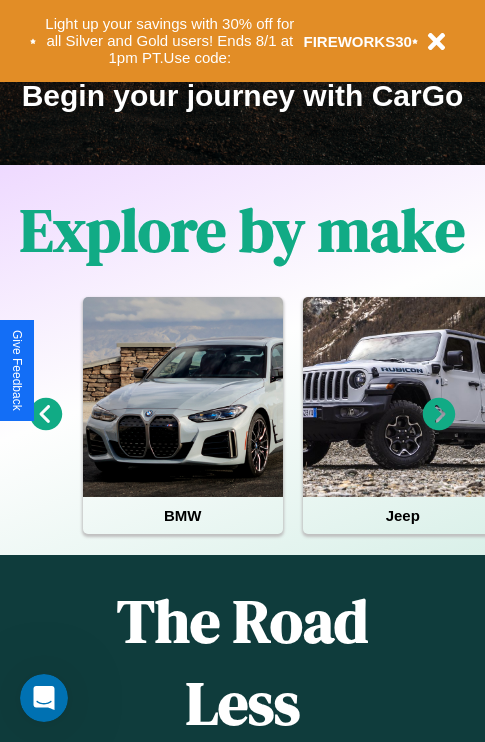 click 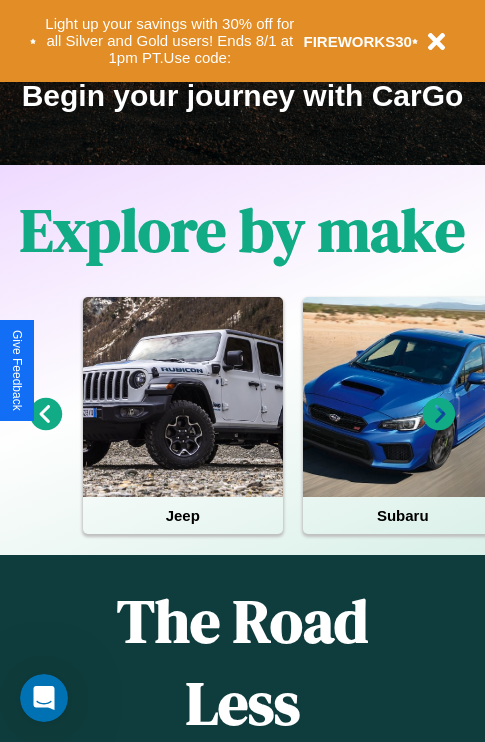 click 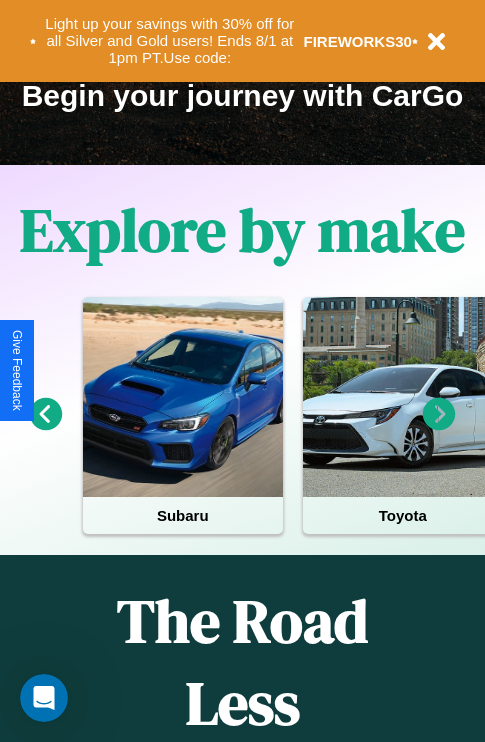 click 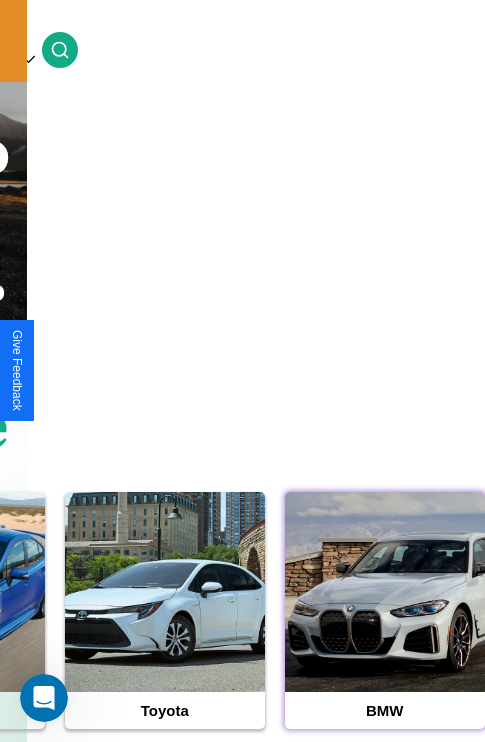 click at bounding box center (385, 592) 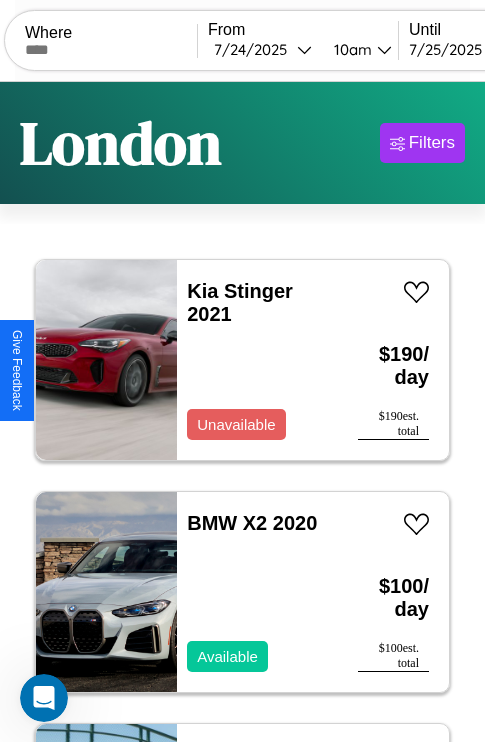 scroll, scrollTop: 95, scrollLeft: 0, axis: vertical 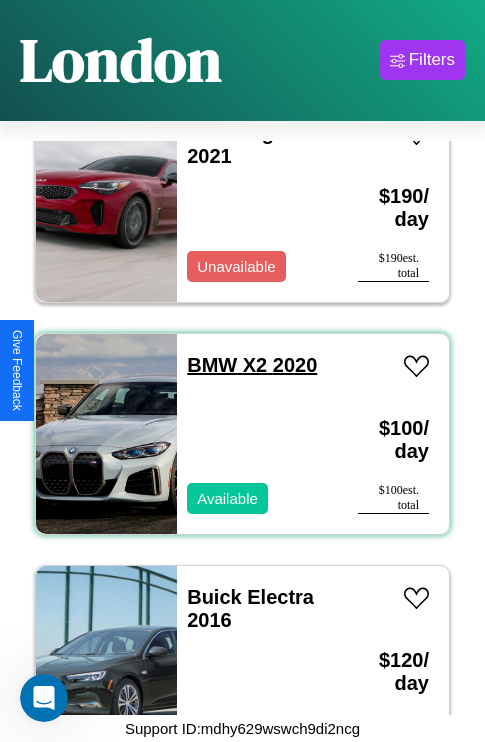 click on "BMW   X2   2020" at bounding box center (252, 365) 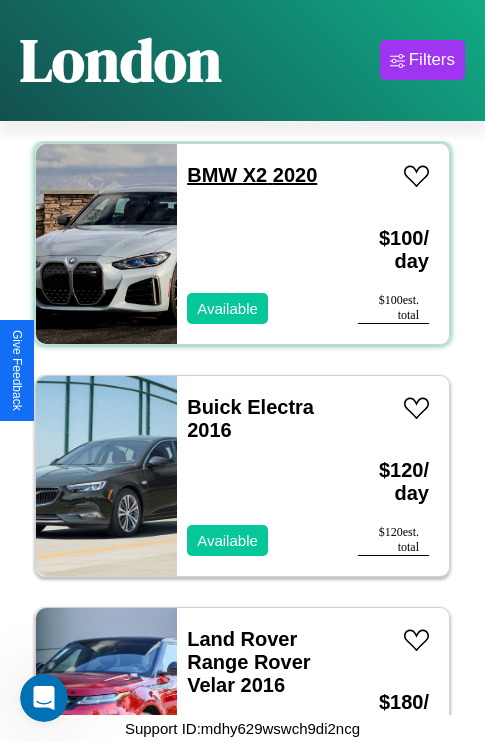 scroll, scrollTop: 382, scrollLeft: 0, axis: vertical 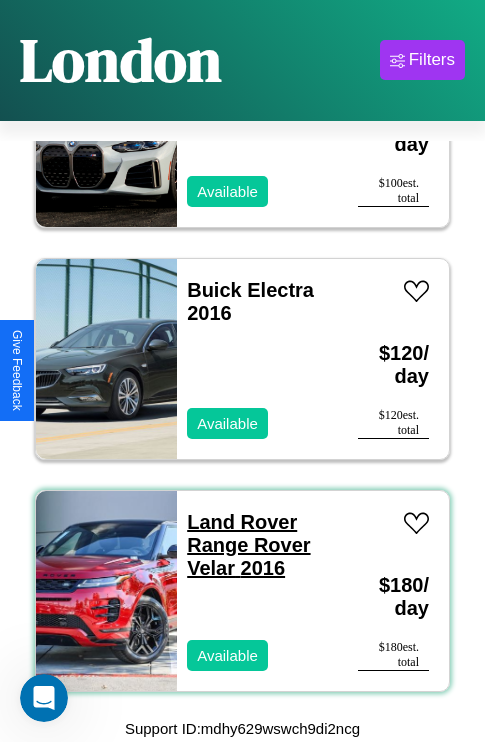 click on "Land Rover   Range Rover Velar   2016" at bounding box center (248, 545) 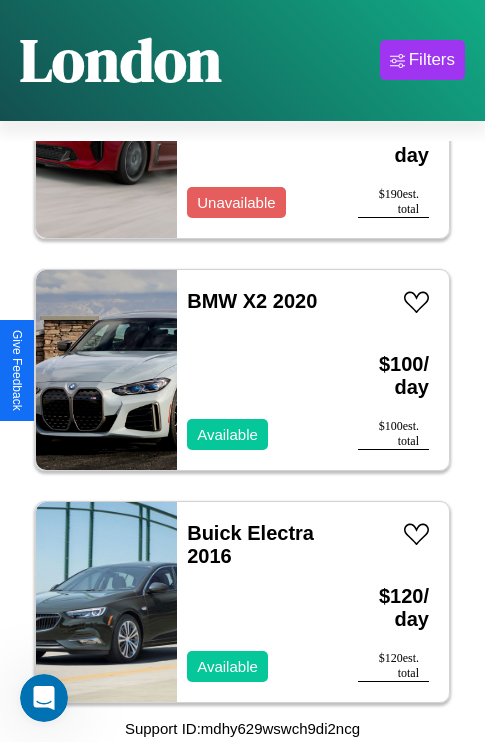 scroll, scrollTop: 75, scrollLeft: 0, axis: vertical 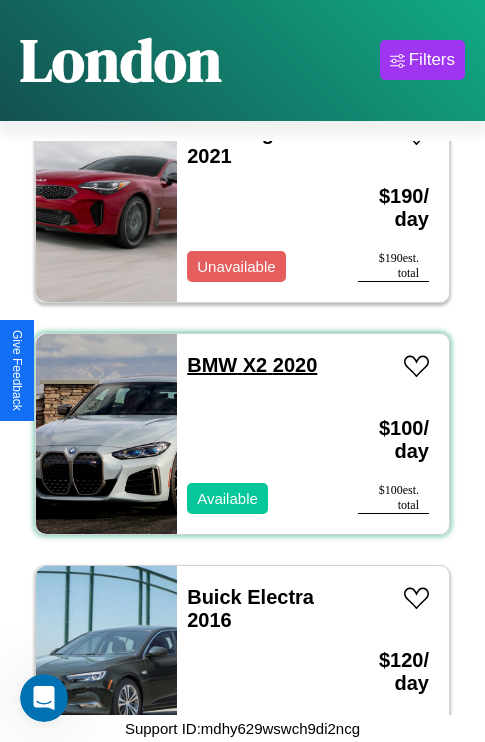 click on "BMW   X2   2020" at bounding box center [252, 365] 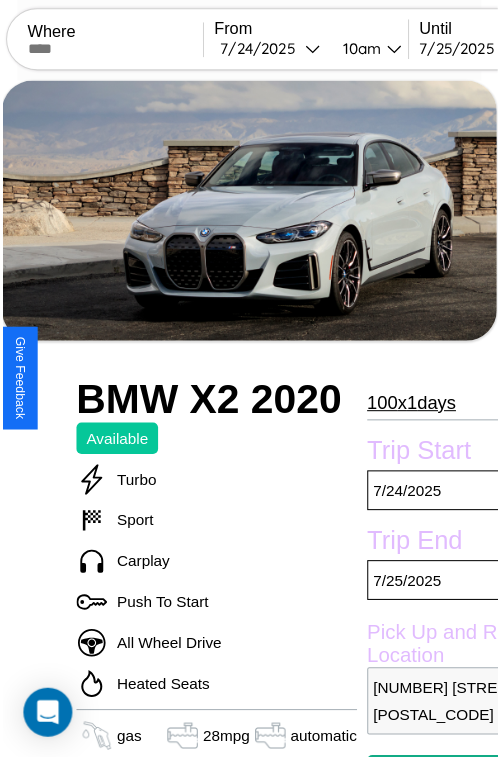 scroll, scrollTop: 112, scrollLeft: 84, axis: both 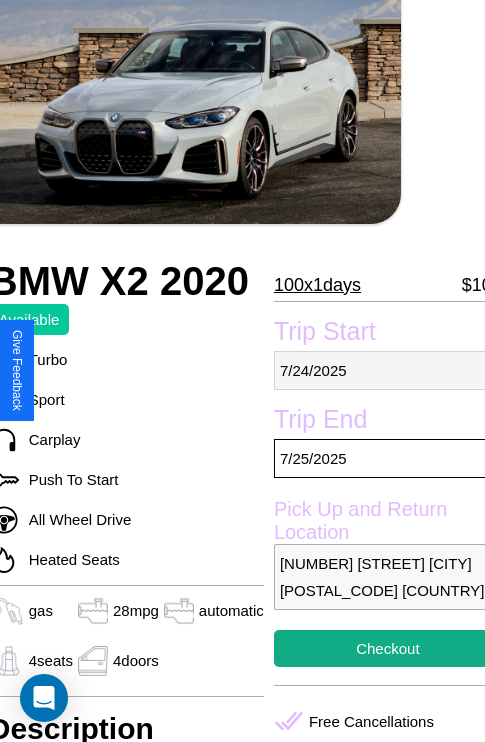 click on "7 / 24 / 2025" at bounding box center [388, 370] 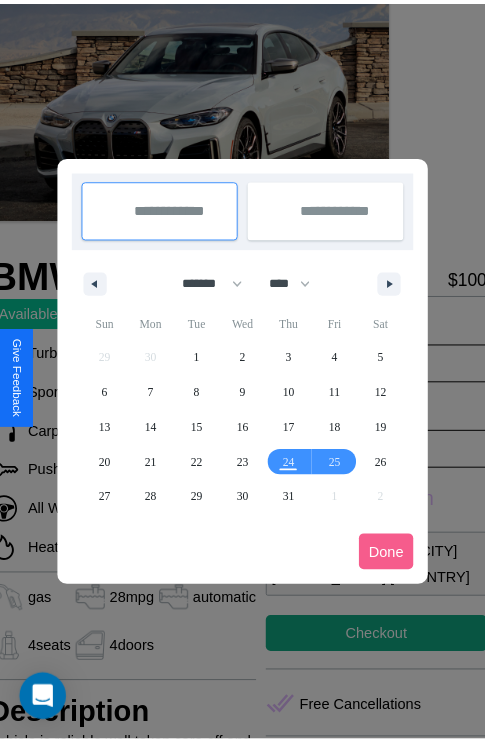 scroll, scrollTop: 0, scrollLeft: 84, axis: horizontal 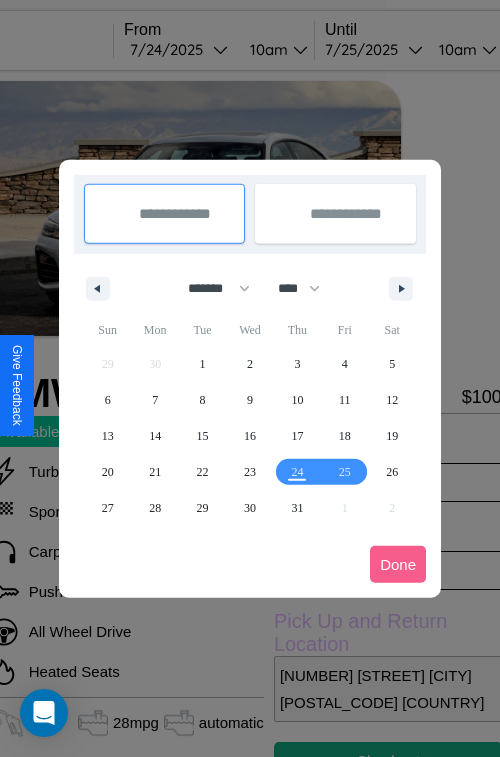 click at bounding box center (250, 378) 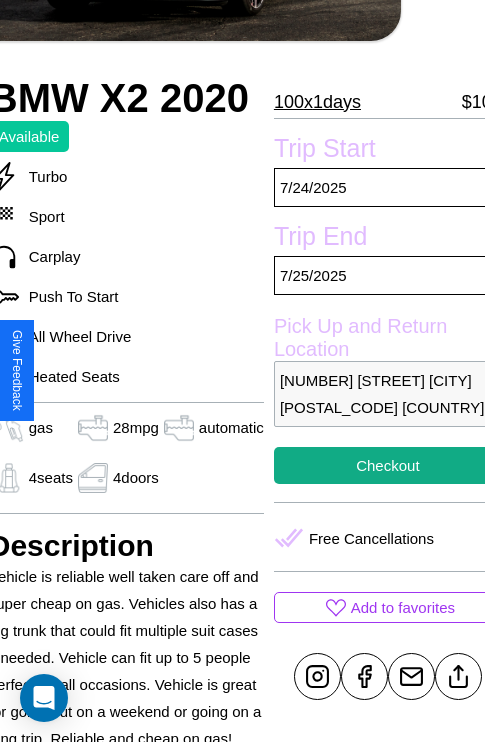 scroll, scrollTop: 390, scrollLeft: 84, axis: both 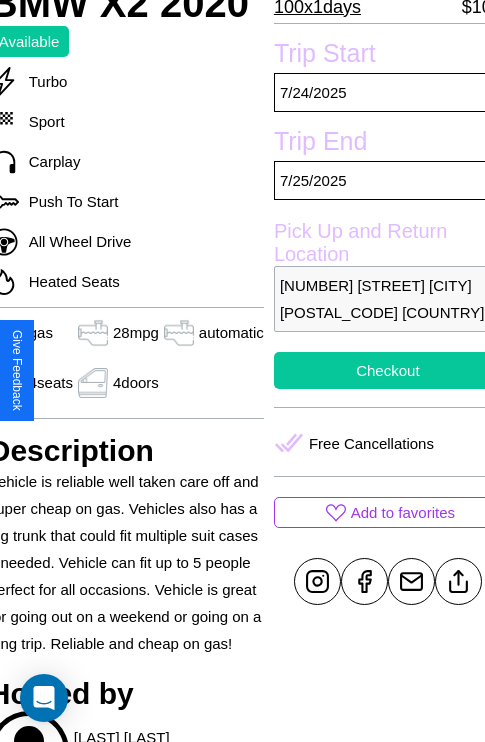 click on "Checkout" at bounding box center (388, 370) 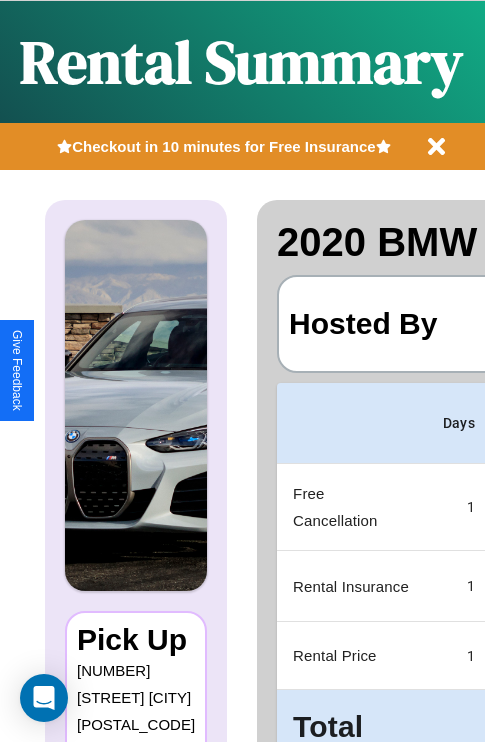 scroll, scrollTop: 0, scrollLeft: 378, axis: horizontal 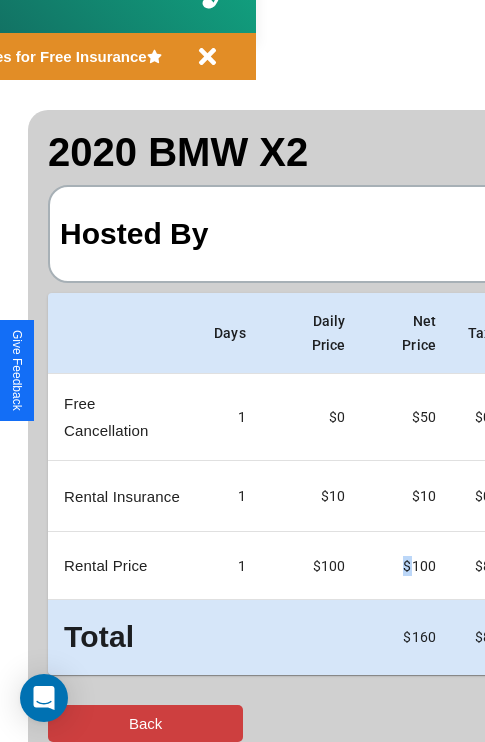 click on "Back" at bounding box center [145, 723] 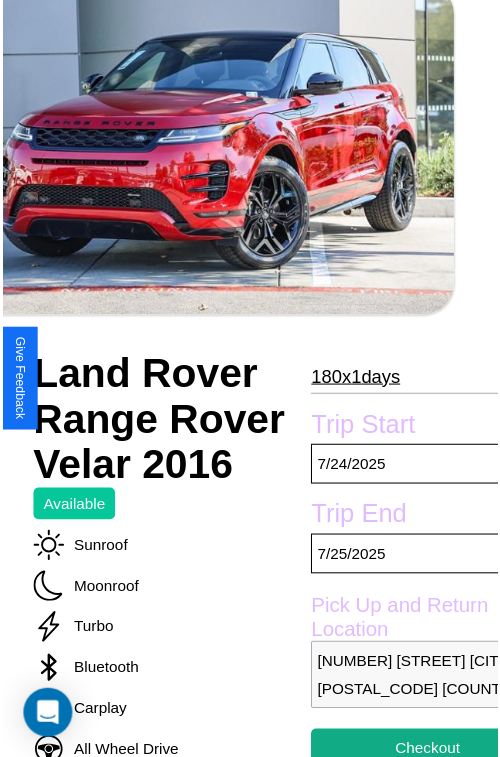 scroll, scrollTop: 180, scrollLeft: 80, axis: both 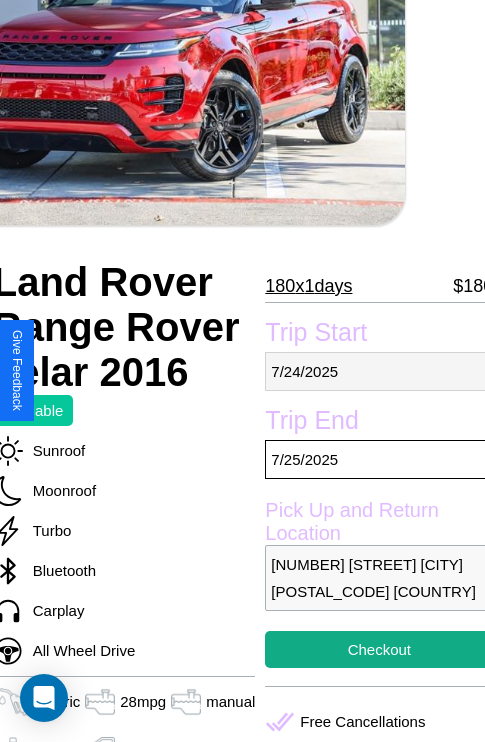 click on "7 / 24 / 2025" at bounding box center (379, 371) 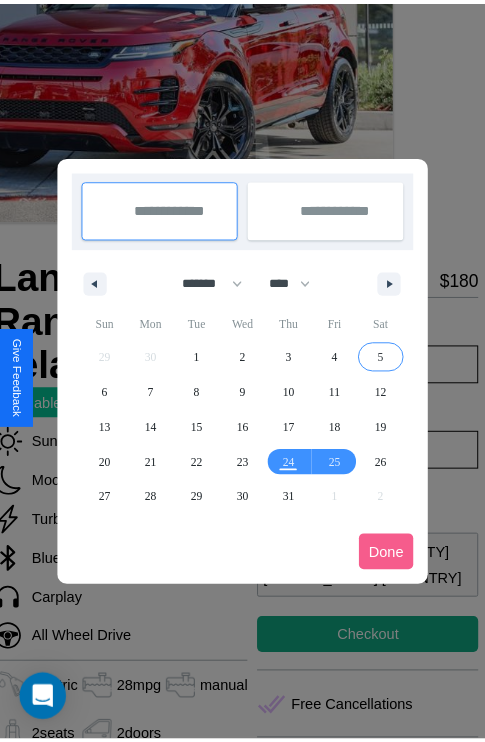 scroll, scrollTop: 0, scrollLeft: 80, axis: horizontal 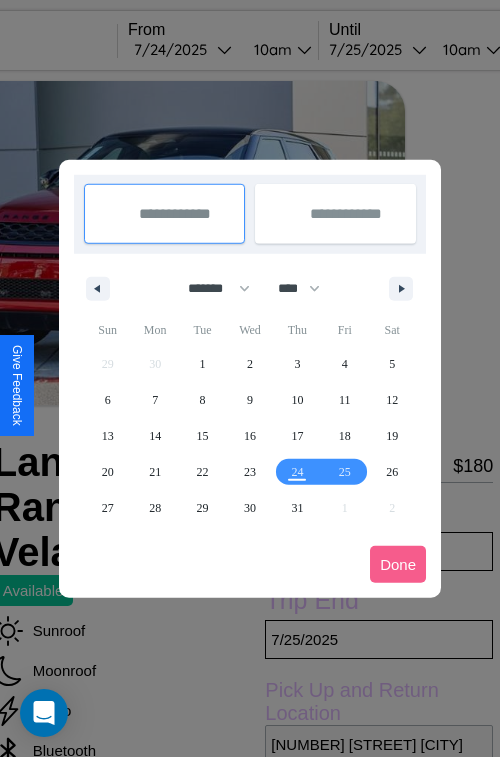 click at bounding box center (250, 378) 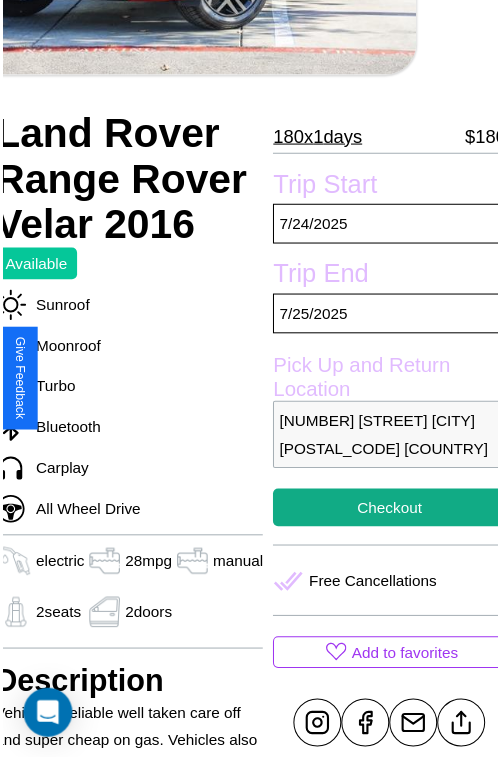 scroll, scrollTop: 600, scrollLeft: 80, axis: both 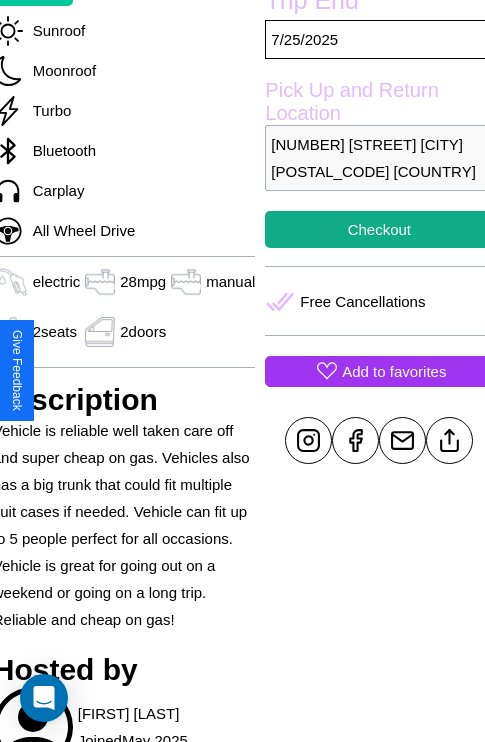 click on "Add to favorites" at bounding box center [394, 371] 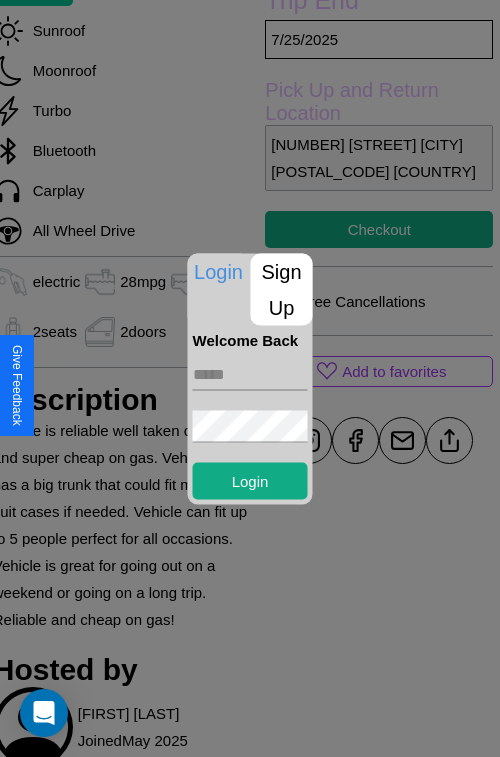 click at bounding box center [250, 374] 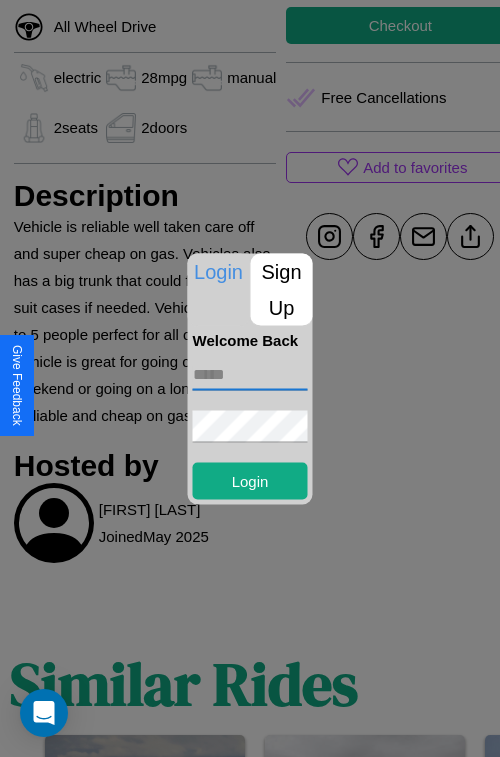 scroll, scrollTop: 1086, scrollLeft: 30, axis: both 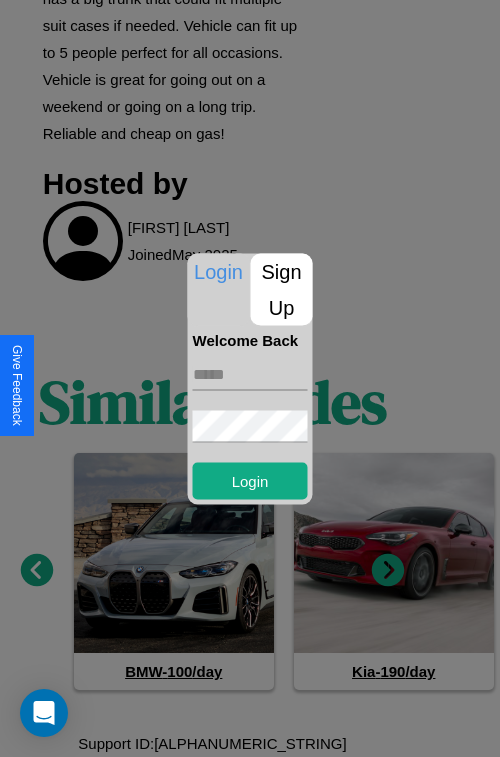 click at bounding box center [250, 378] 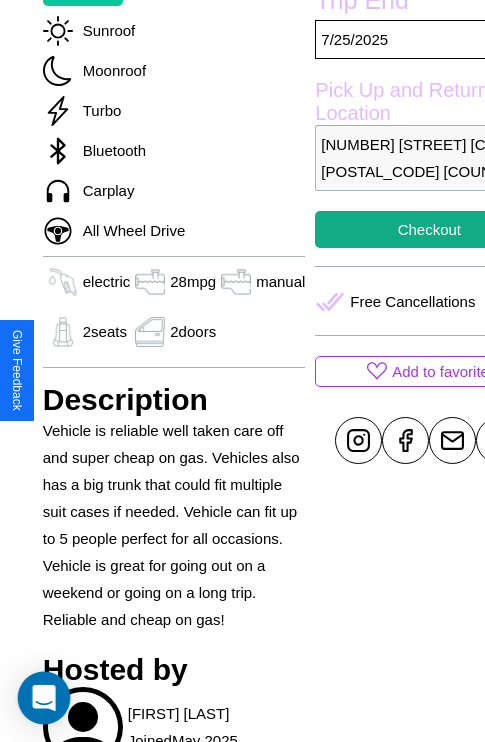 scroll, scrollTop: 939, scrollLeft: 30, axis: both 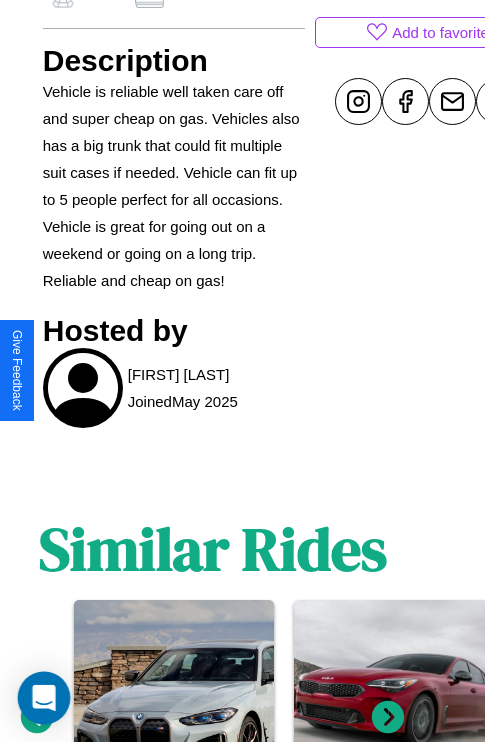 click at bounding box center (44, 698) 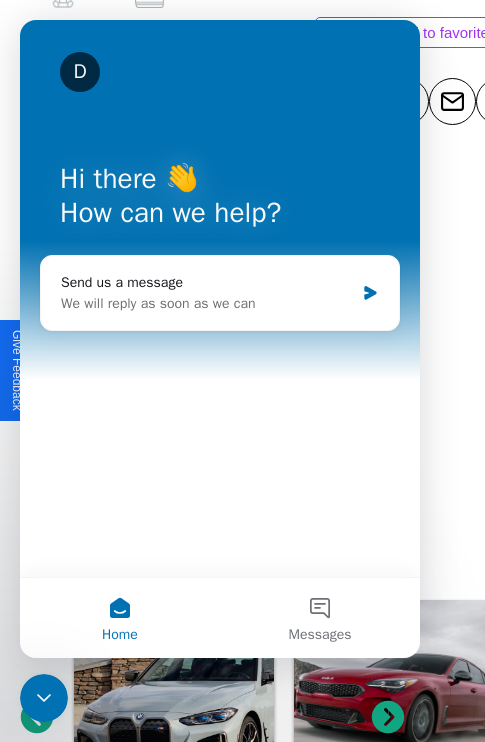 scroll, scrollTop: 0, scrollLeft: 0, axis: both 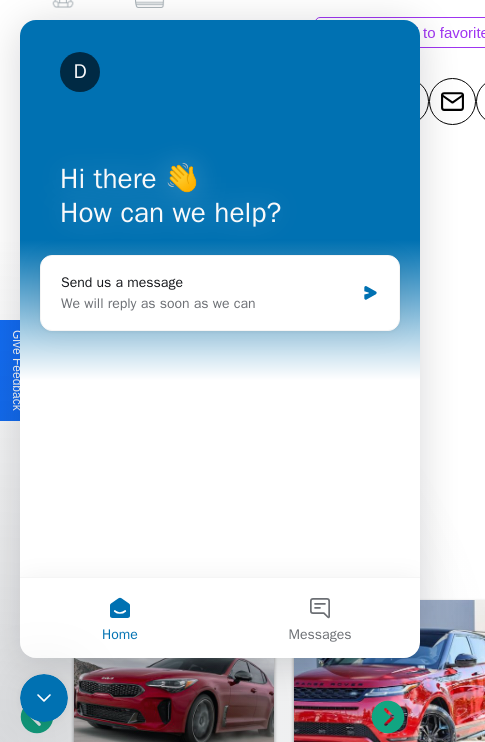 click 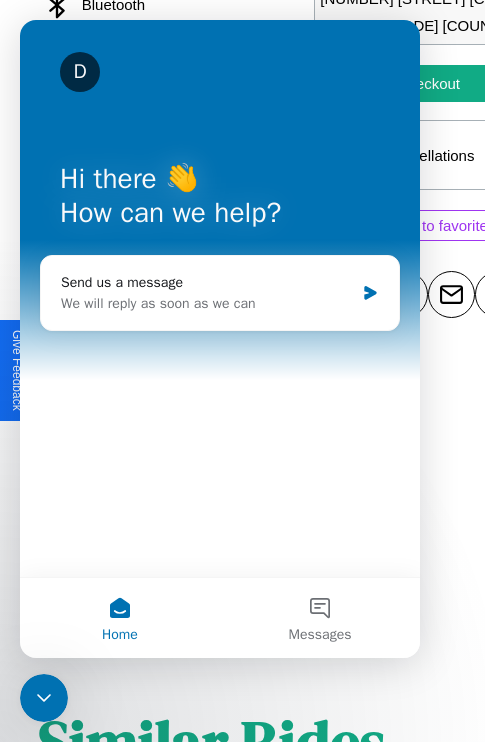 scroll, scrollTop: 458, scrollLeft: 80, axis: both 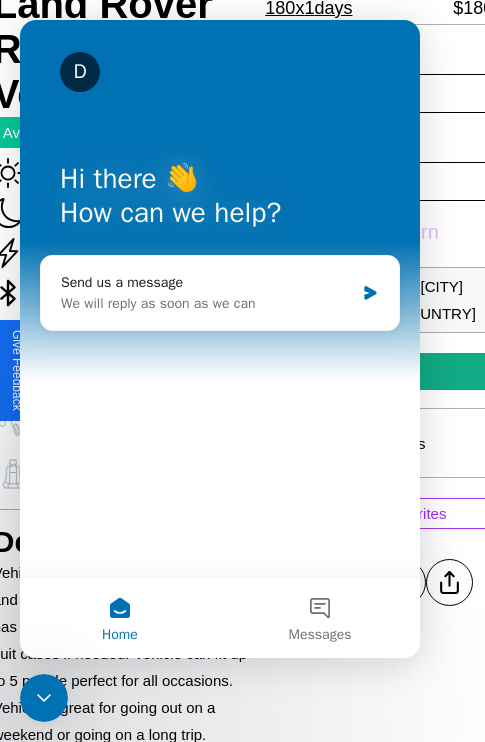 click on "D Hi there 👋 How can we help?" at bounding box center (220, 200) 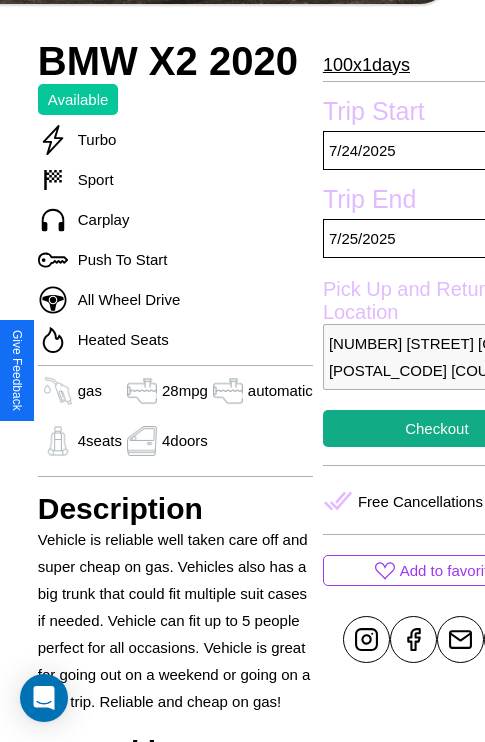 scroll, scrollTop: 601, scrollLeft: 64, axis: both 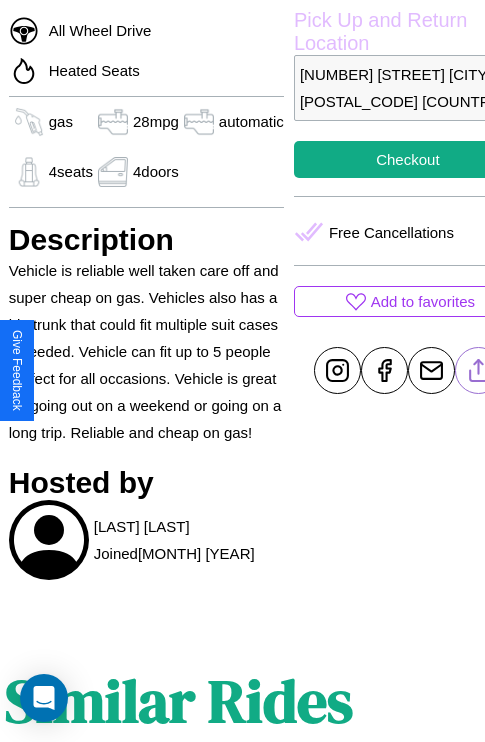 click 